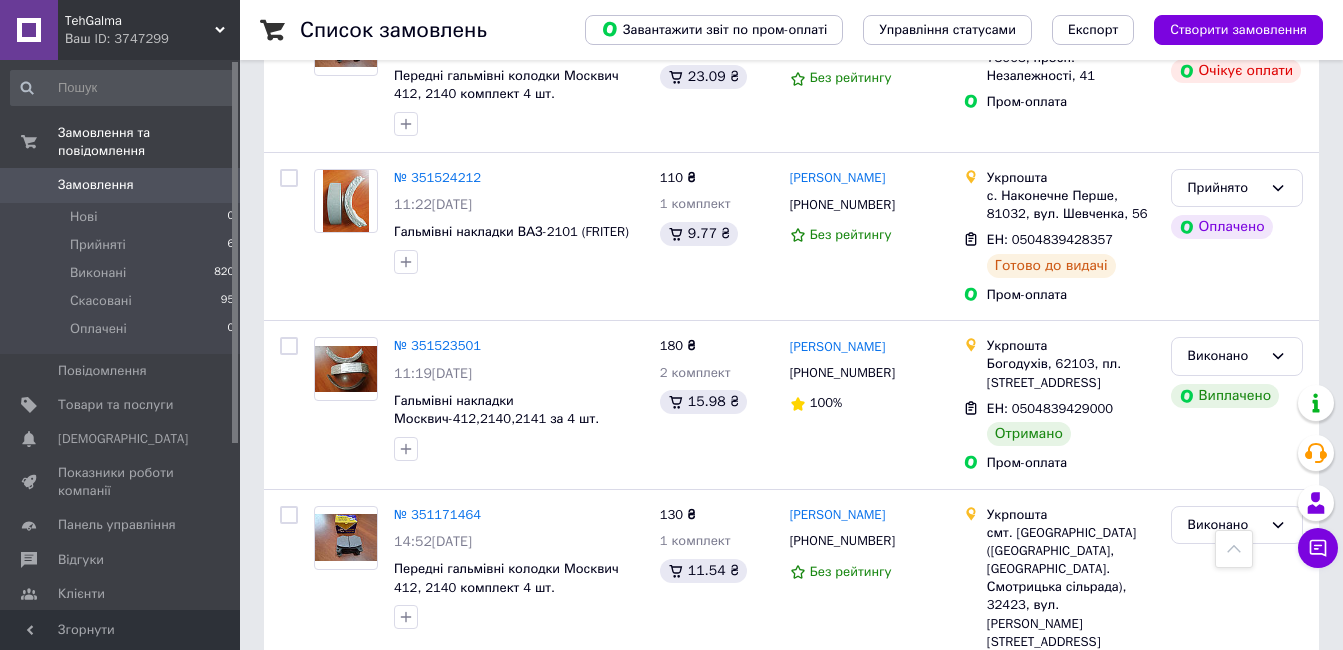 scroll, scrollTop: 900, scrollLeft: 0, axis: vertical 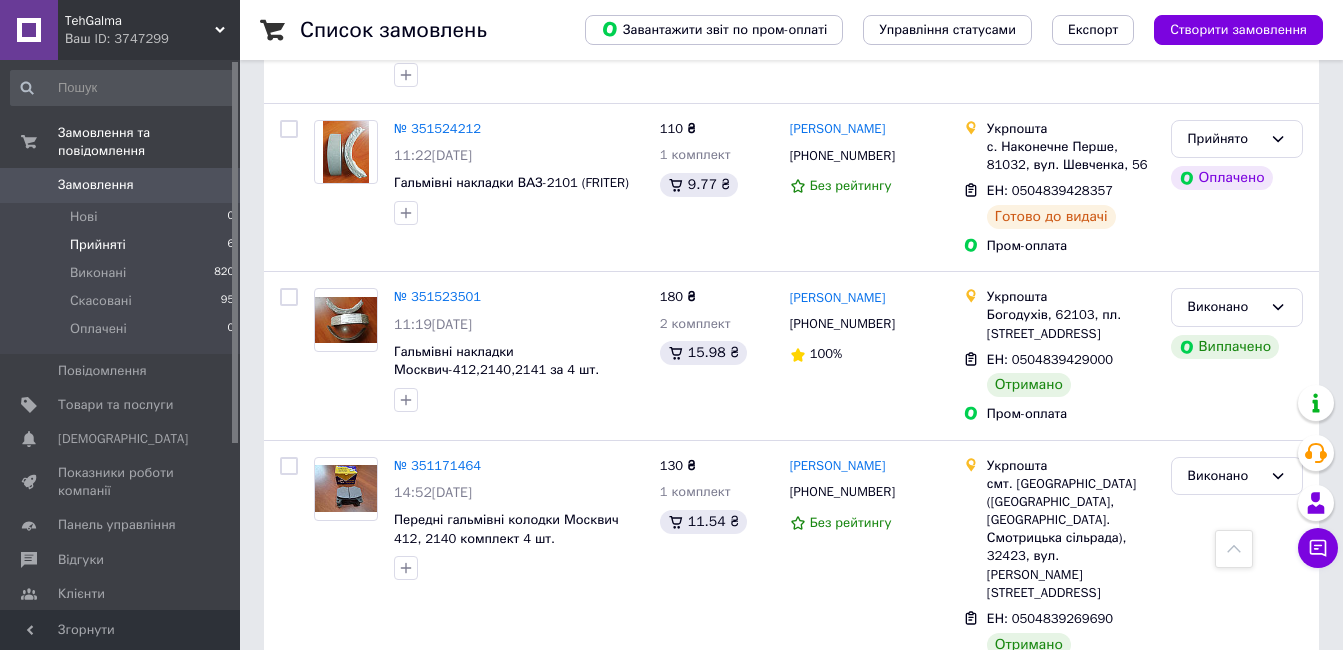 click on "Прийняті" at bounding box center [98, 245] 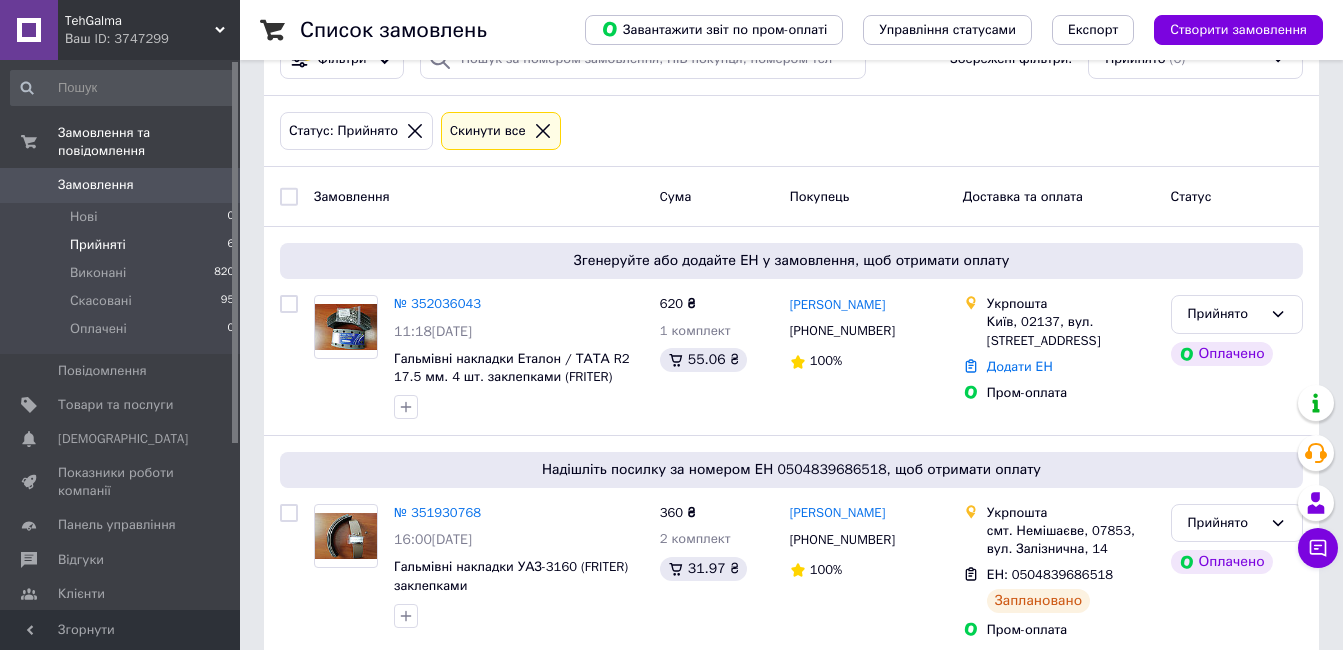 scroll, scrollTop: 0, scrollLeft: 0, axis: both 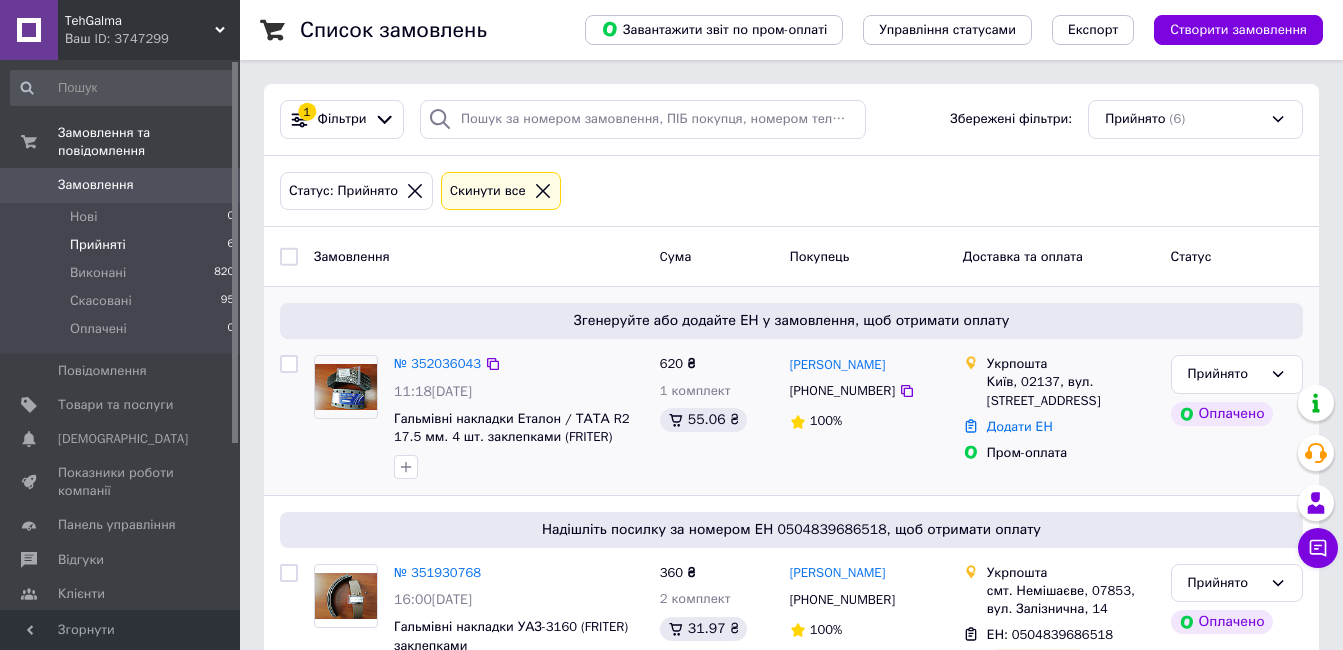 click at bounding box center (346, 387) 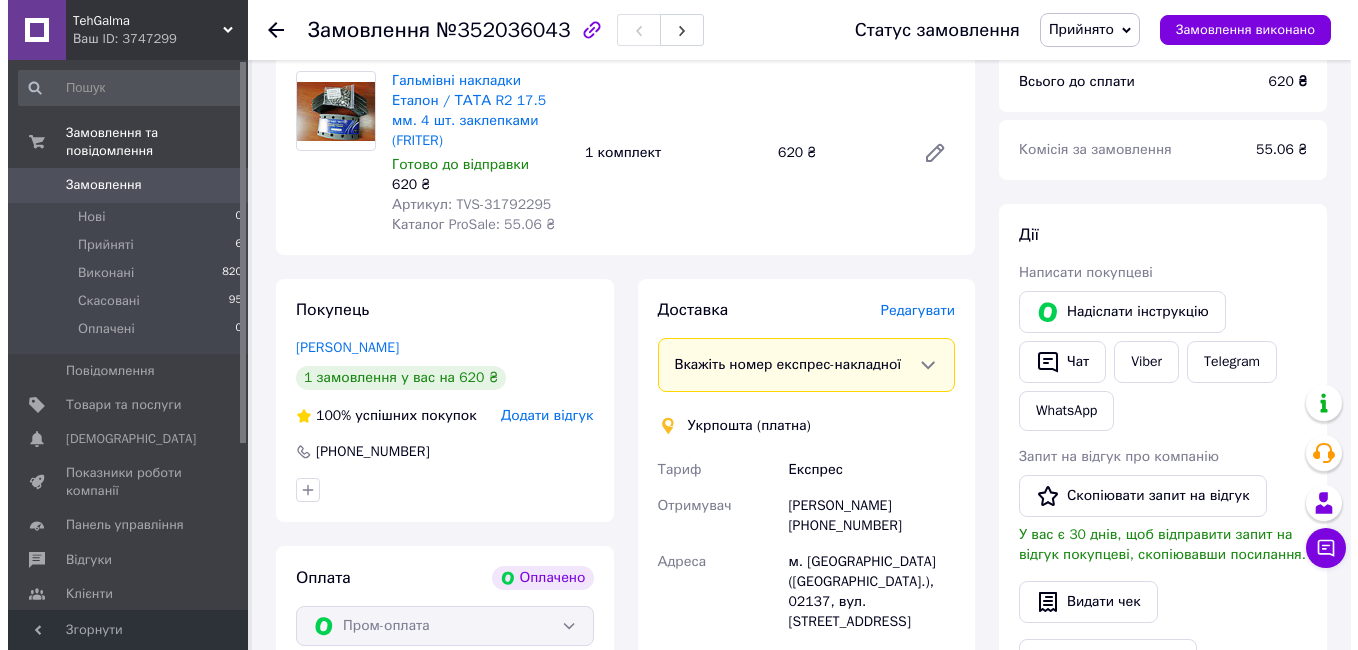 scroll, scrollTop: 800, scrollLeft: 0, axis: vertical 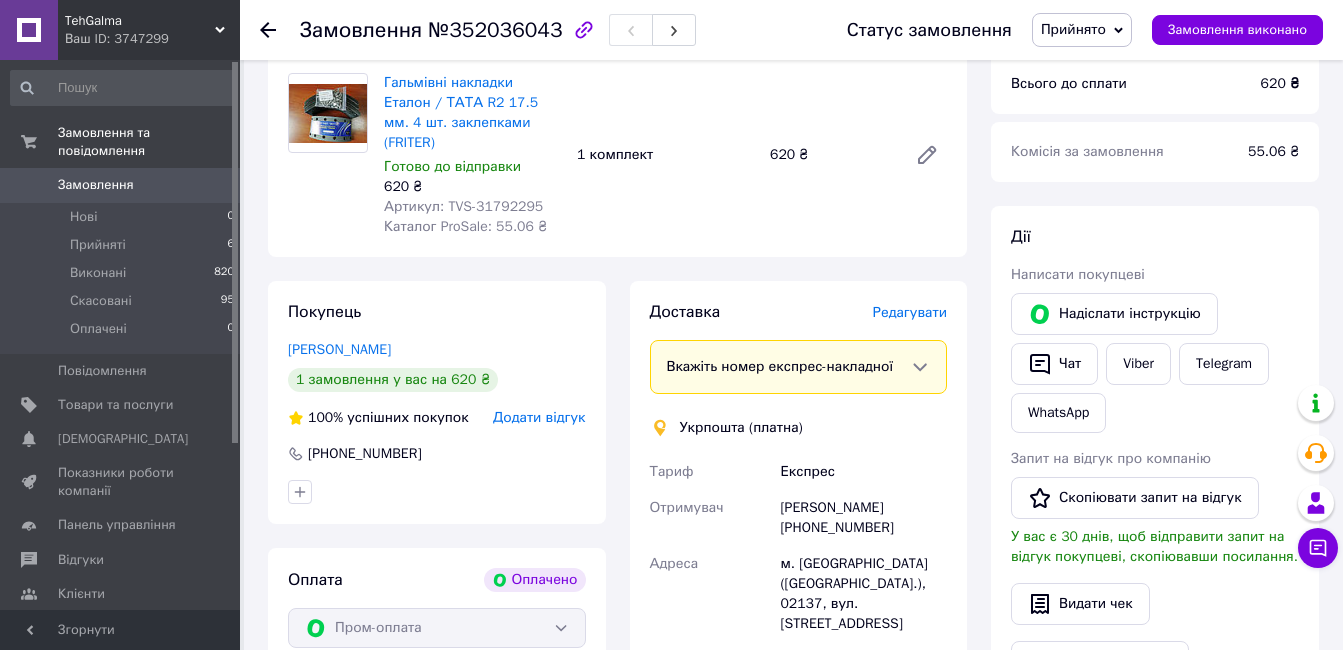click on "Редагувати" at bounding box center (910, 312) 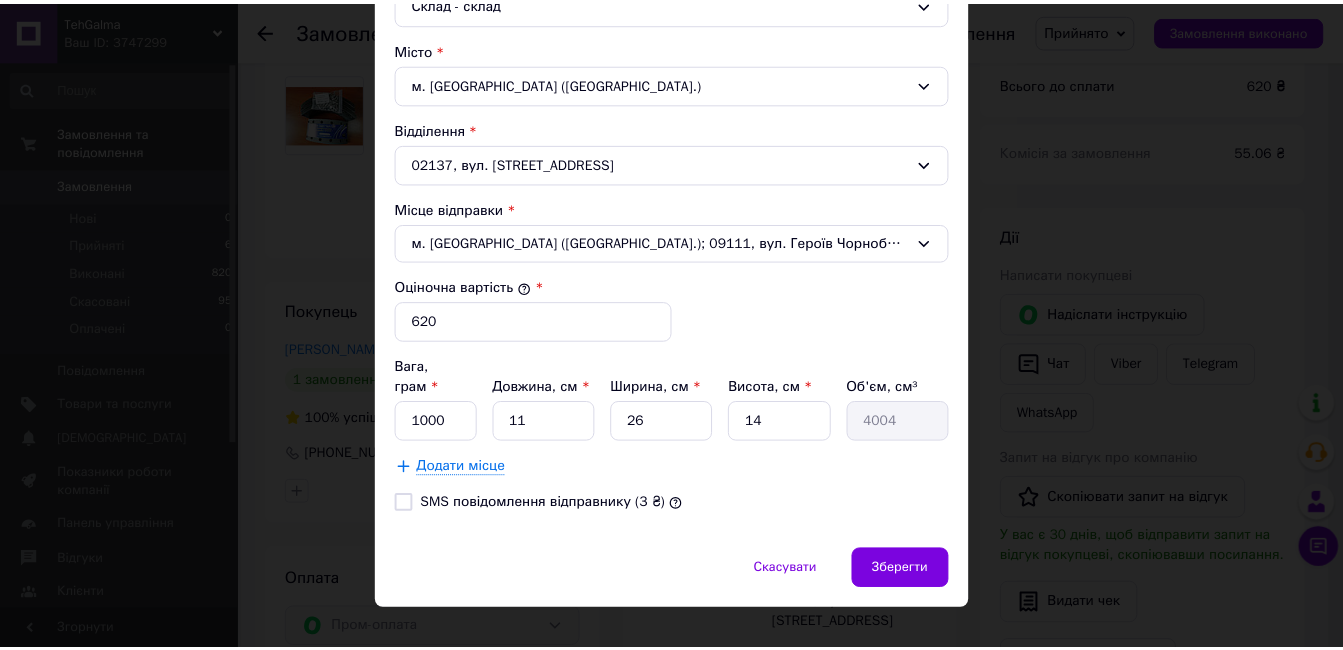 scroll, scrollTop: 600, scrollLeft: 0, axis: vertical 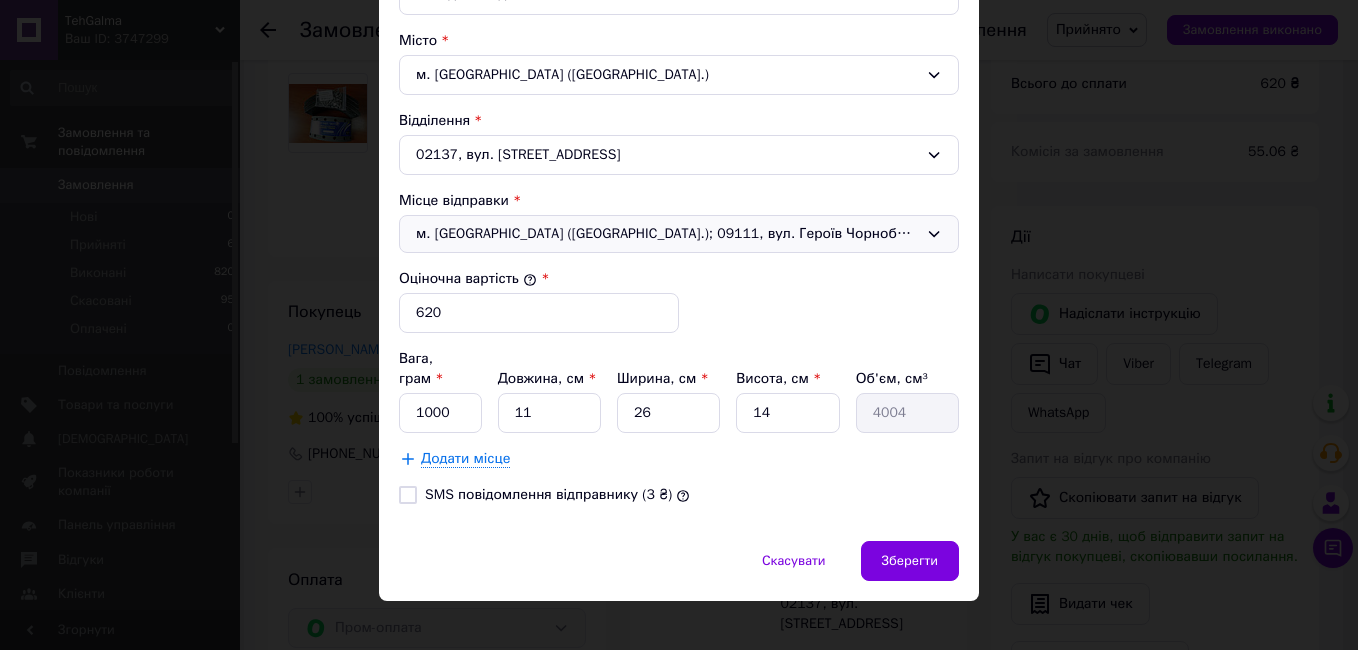 click on "м. [GEOGRAPHIC_DATA] ([GEOGRAPHIC_DATA].); 09111, вул. Героїв Чорнобиля, 5/7" at bounding box center [679, 234] 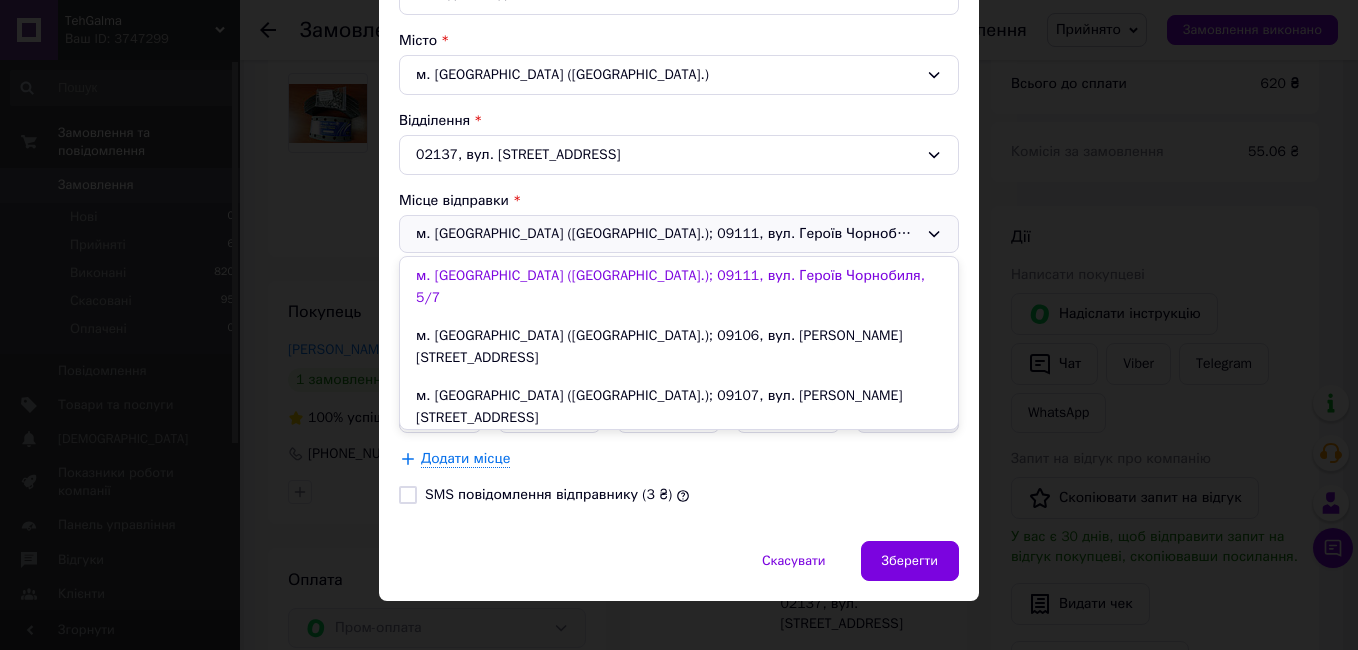 click on "м. [GEOGRAPHIC_DATA] ([GEOGRAPHIC_DATA].); 09103, вул. [STREET_ADDRESS]" at bounding box center [679, 456] 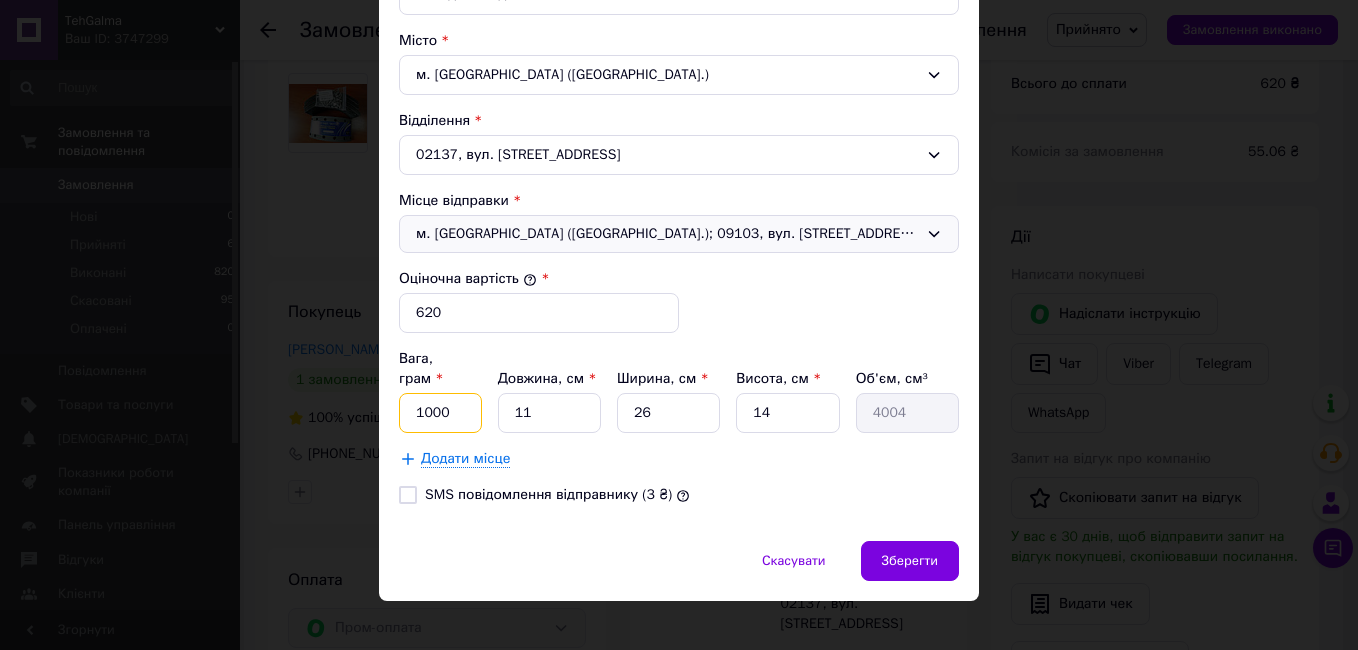 click on "1000" at bounding box center [440, 413] 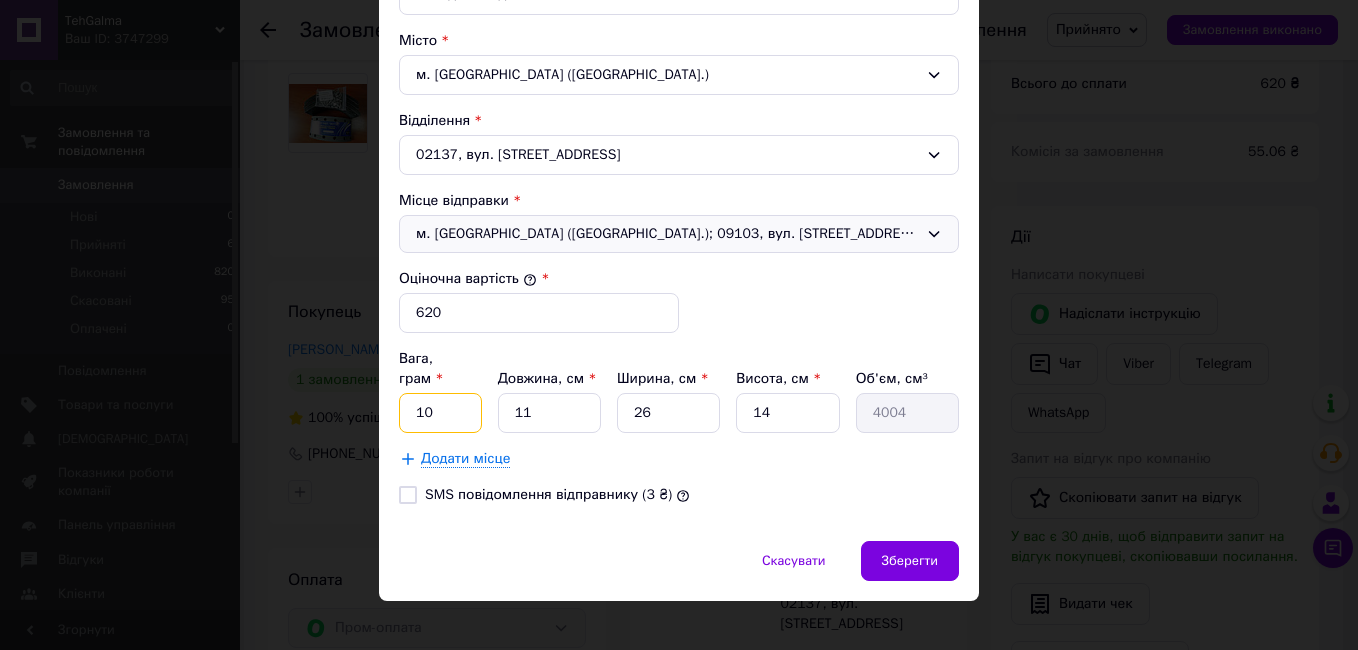 type on "1" 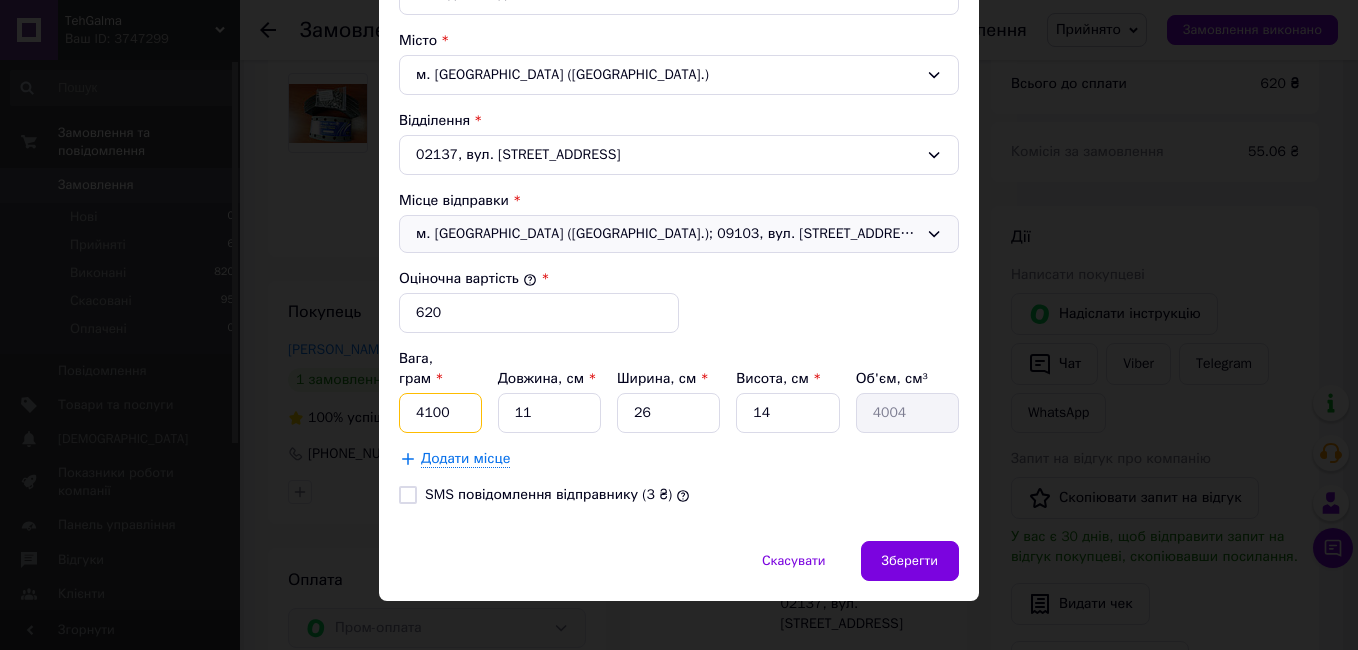 type on "4100" 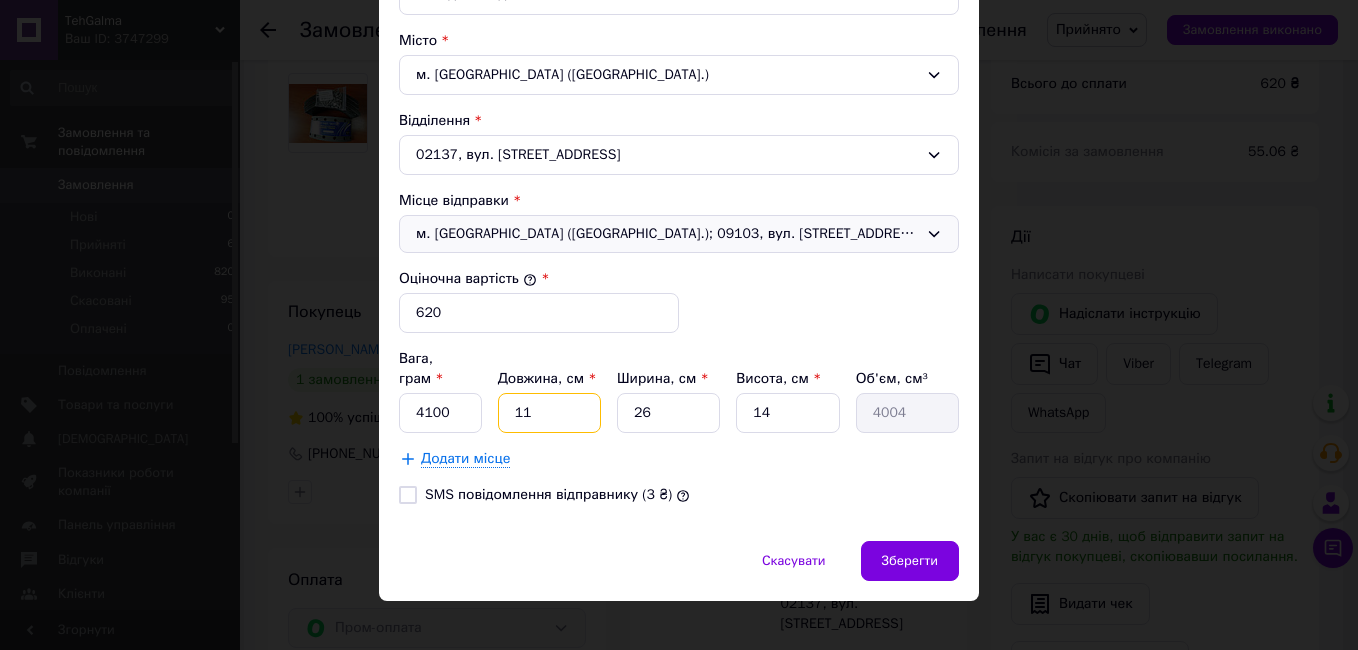 click on "11" at bounding box center (549, 413) 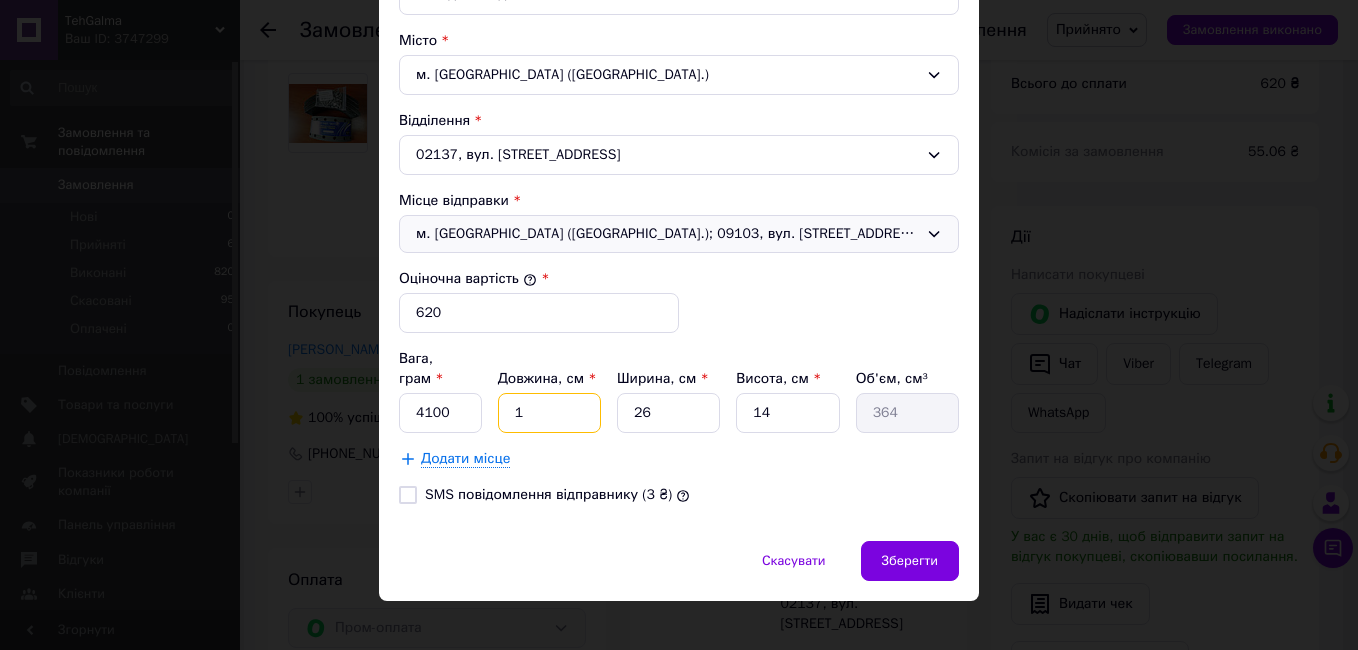 type 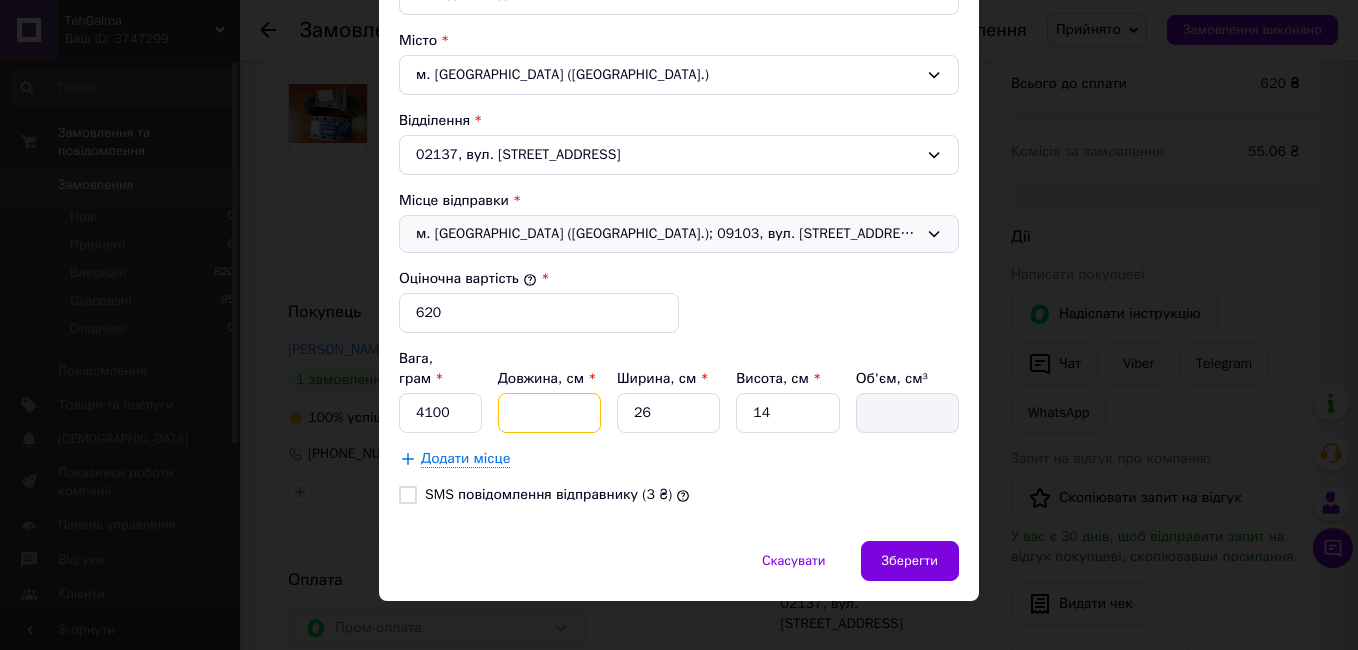 type on "2" 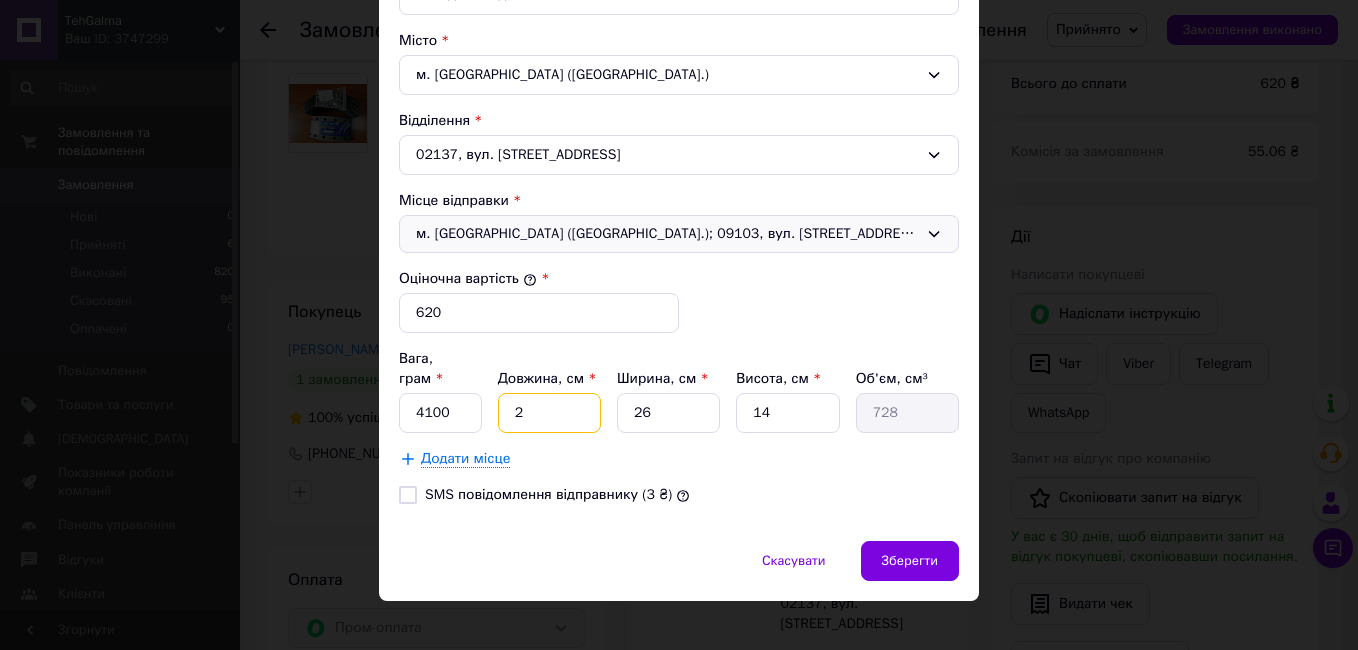 type on "26" 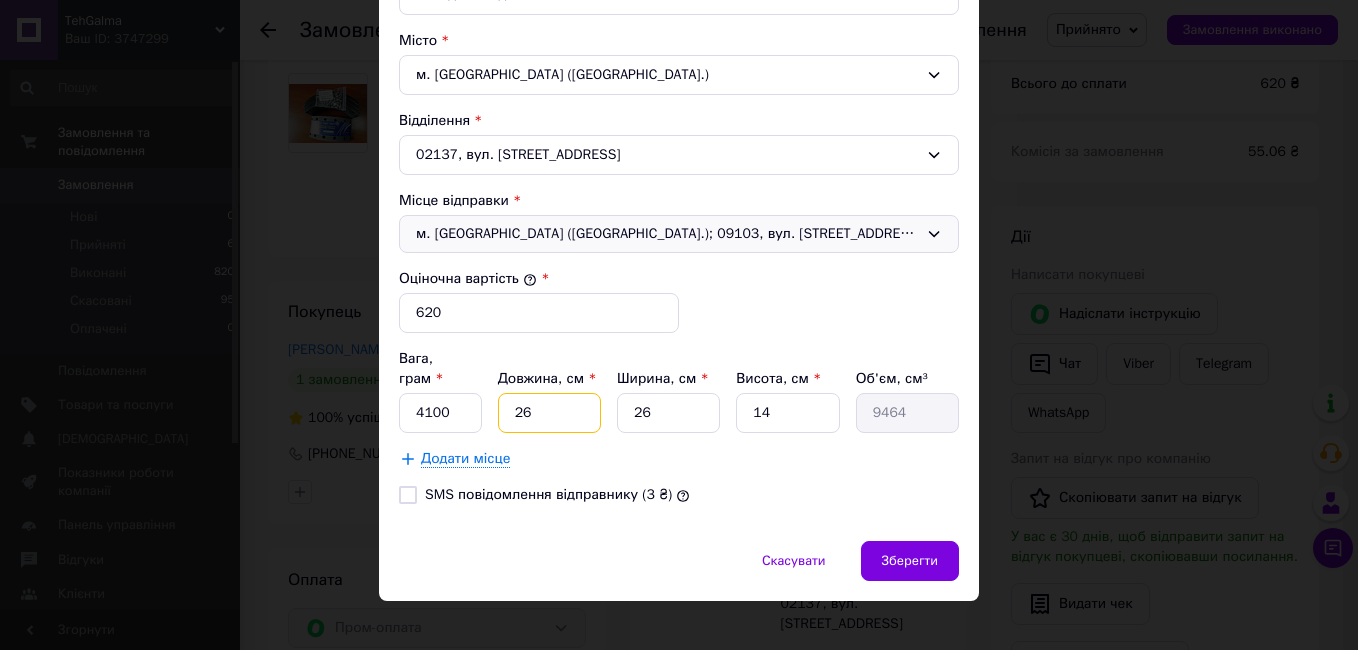 type on "26" 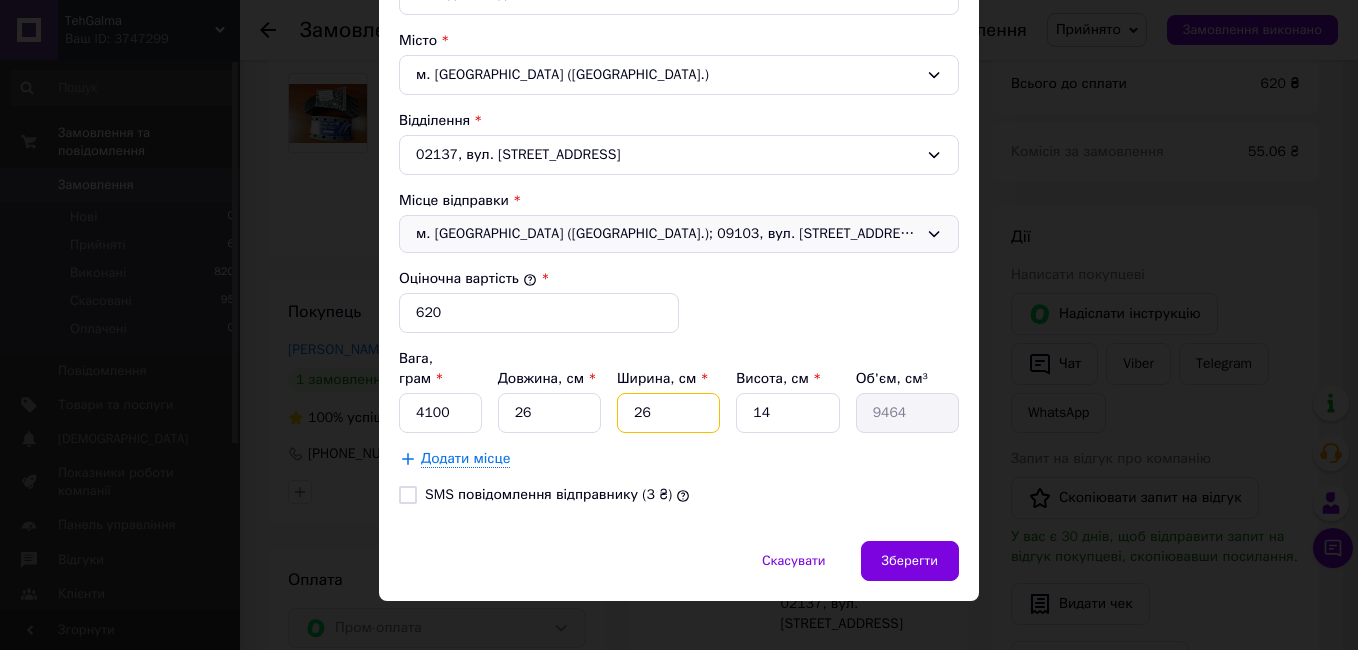 click on "26" at bounding box center [668, 413] 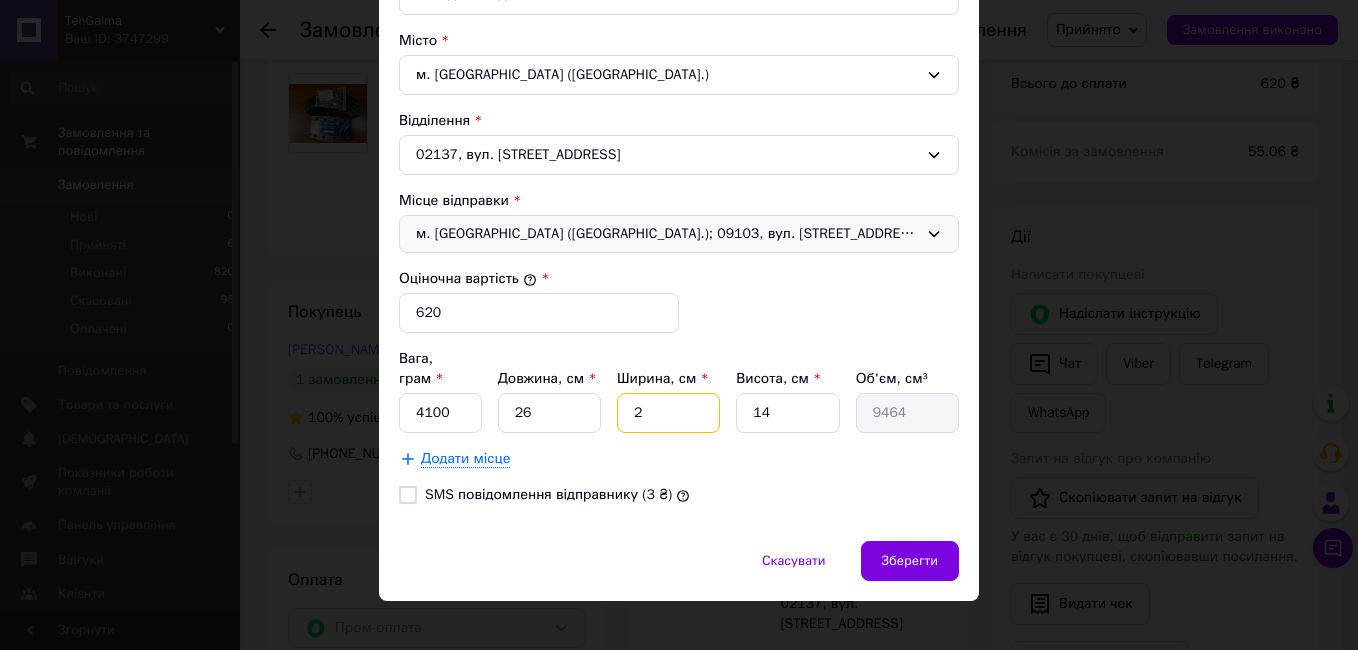 type on "728" 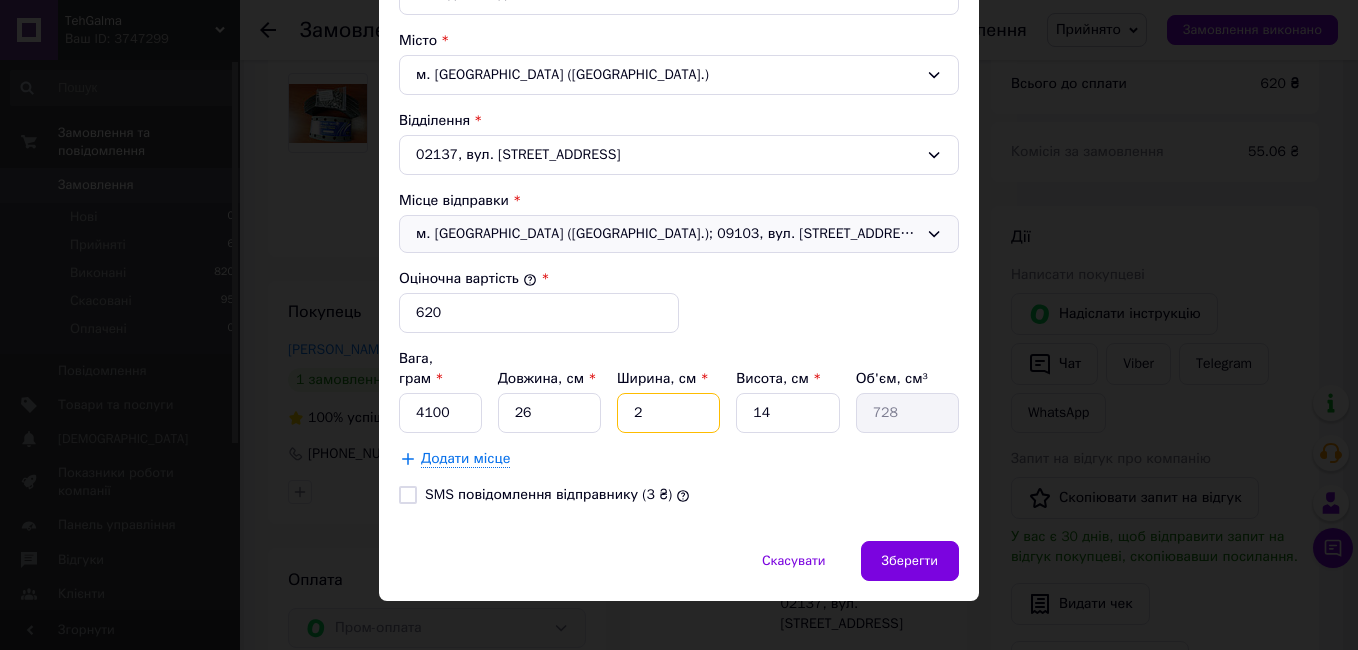 type 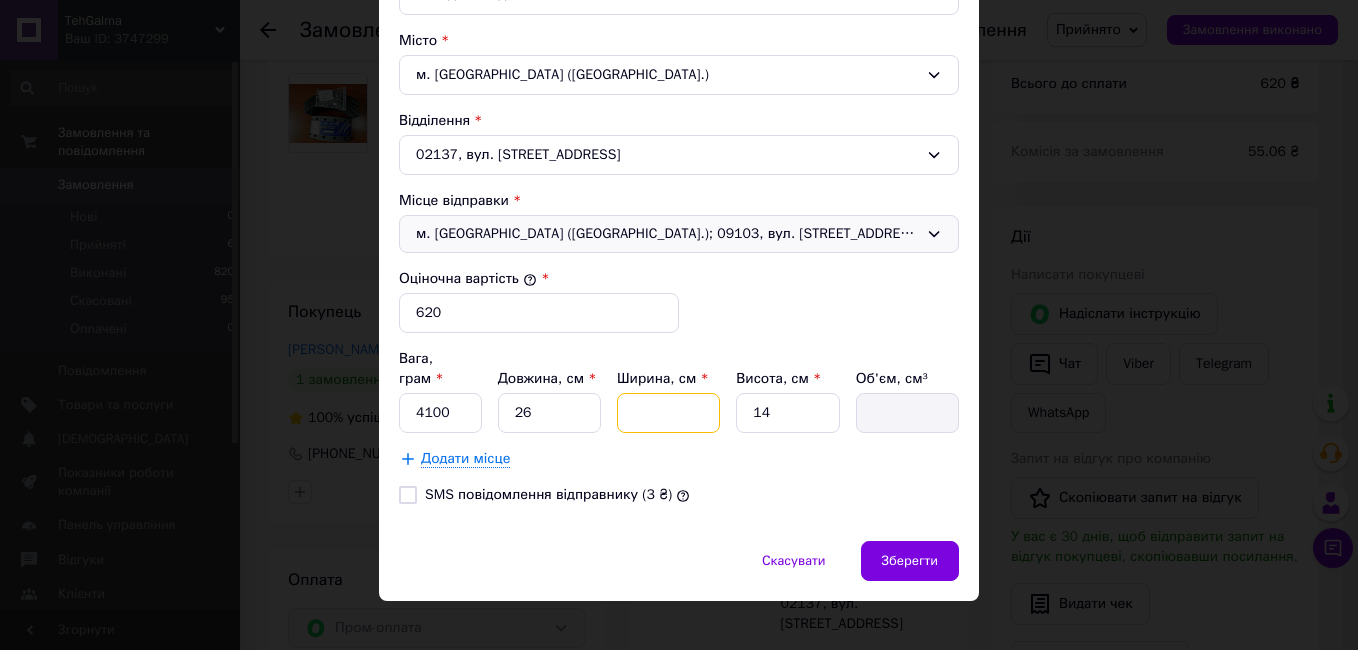 type on "1" 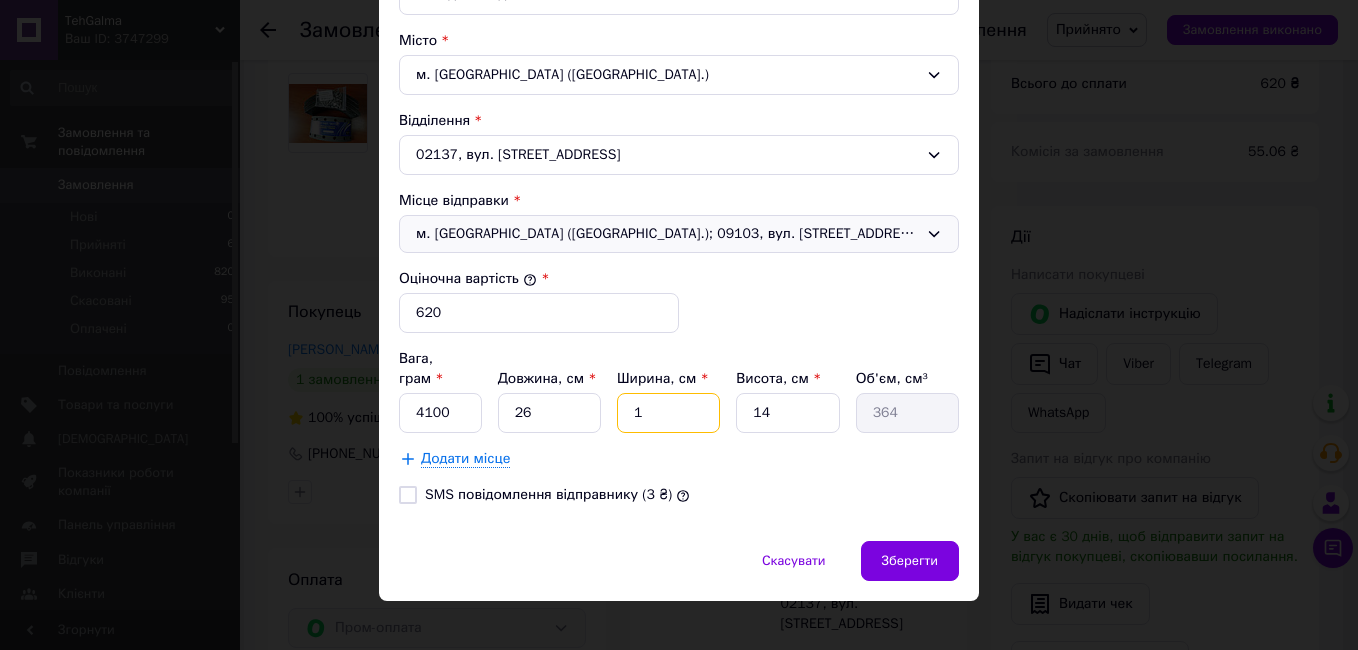 type on "14" 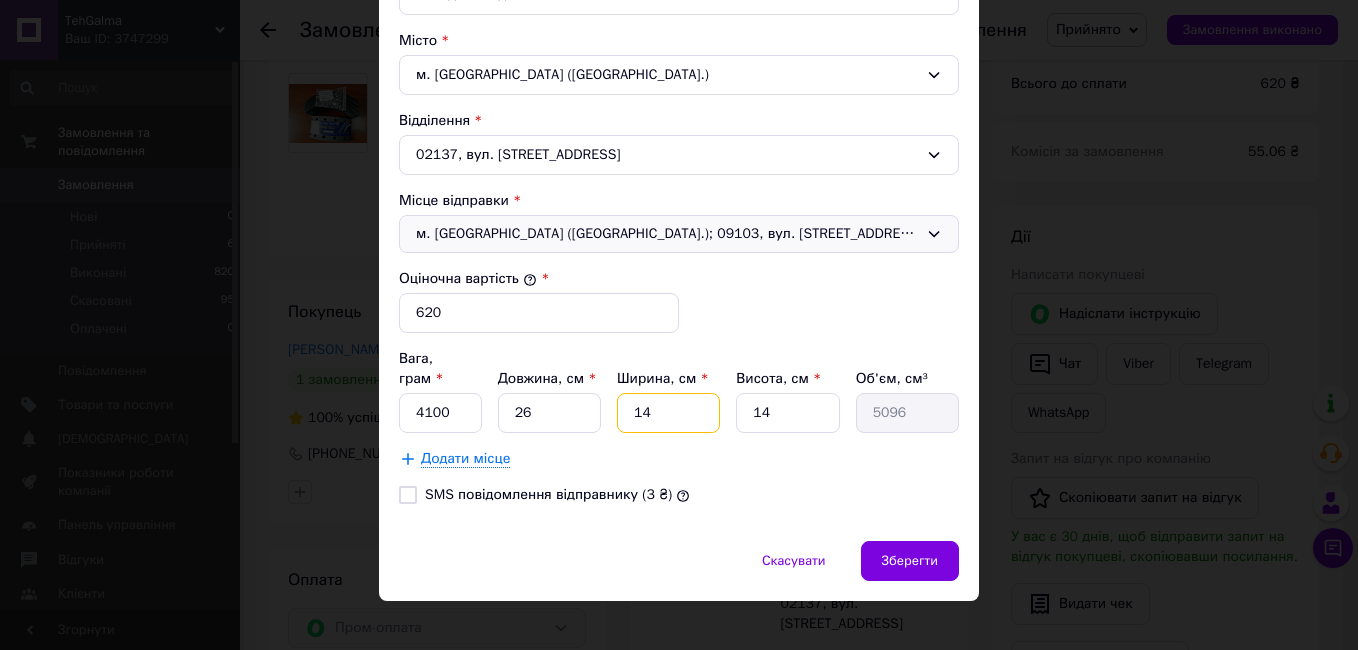 type on "14" 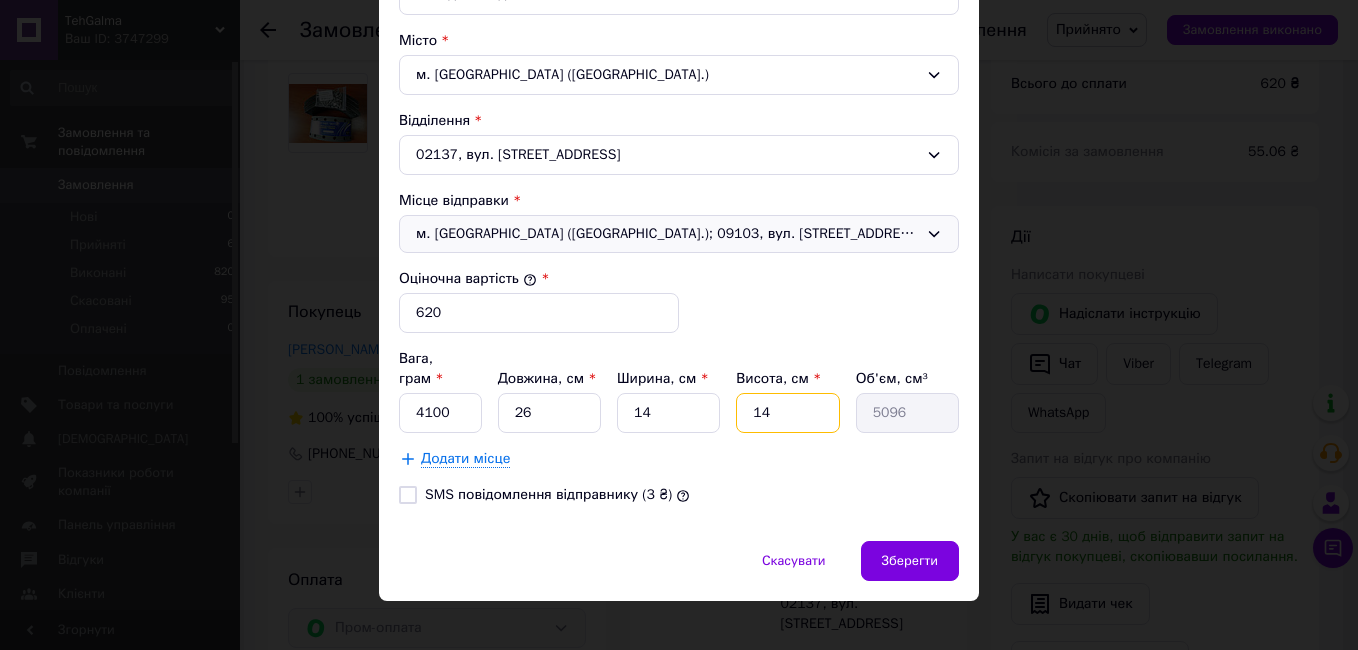 click on "14" at bounding box center [787, 413] 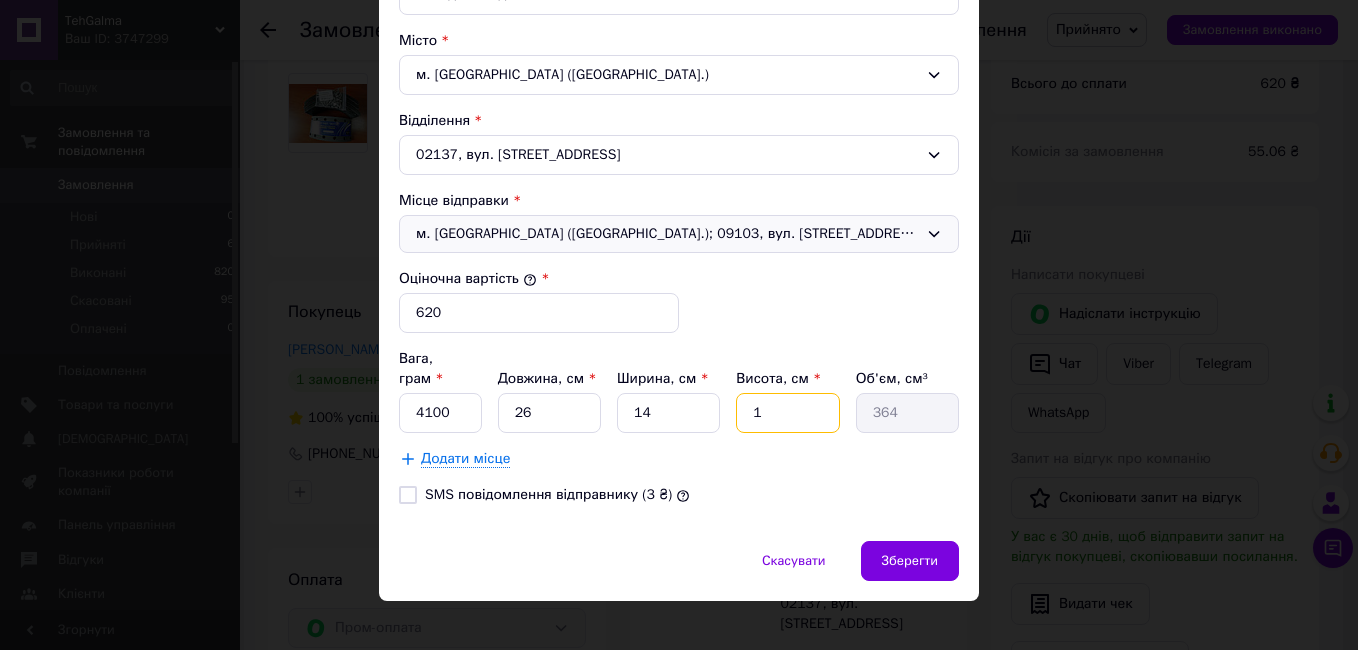 type 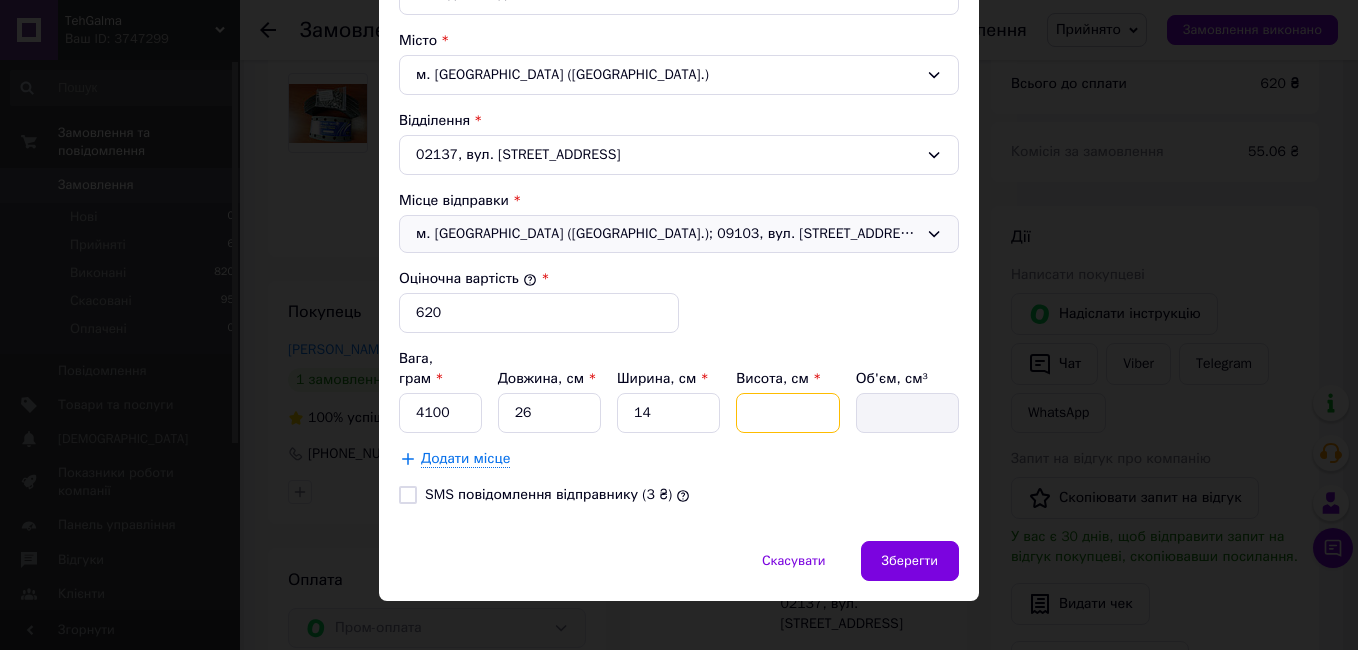 type on "1" 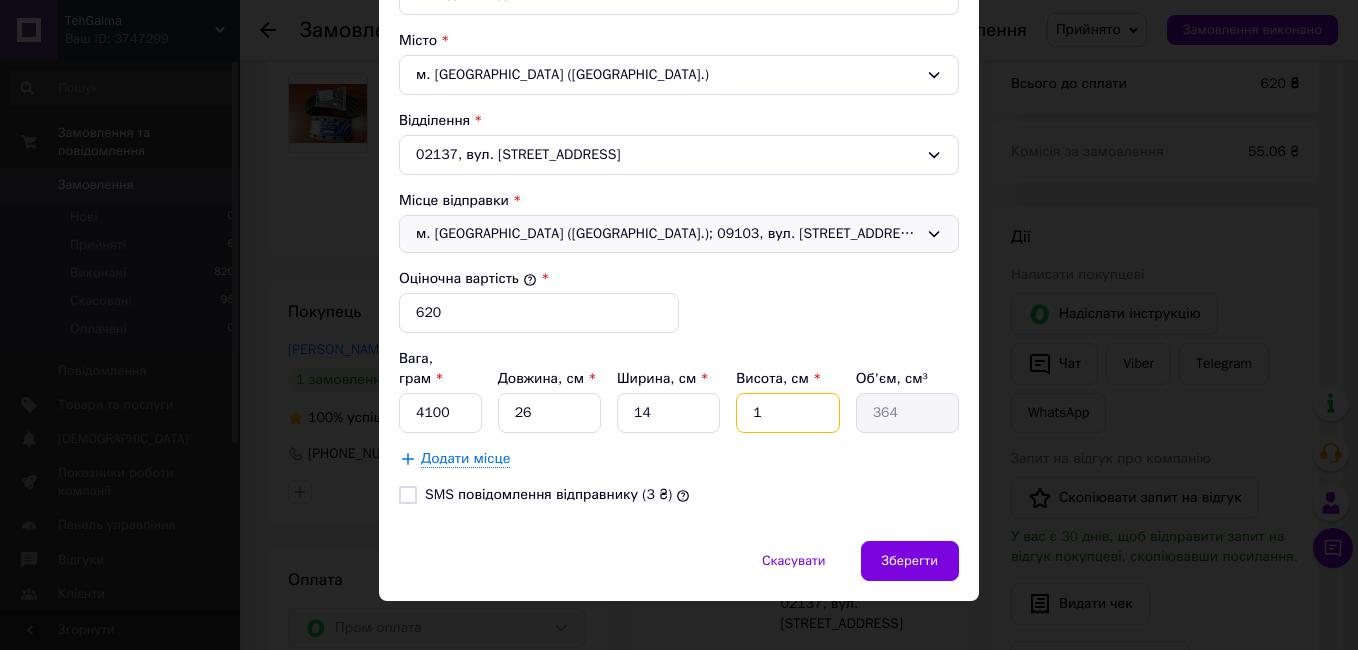 type on "14" 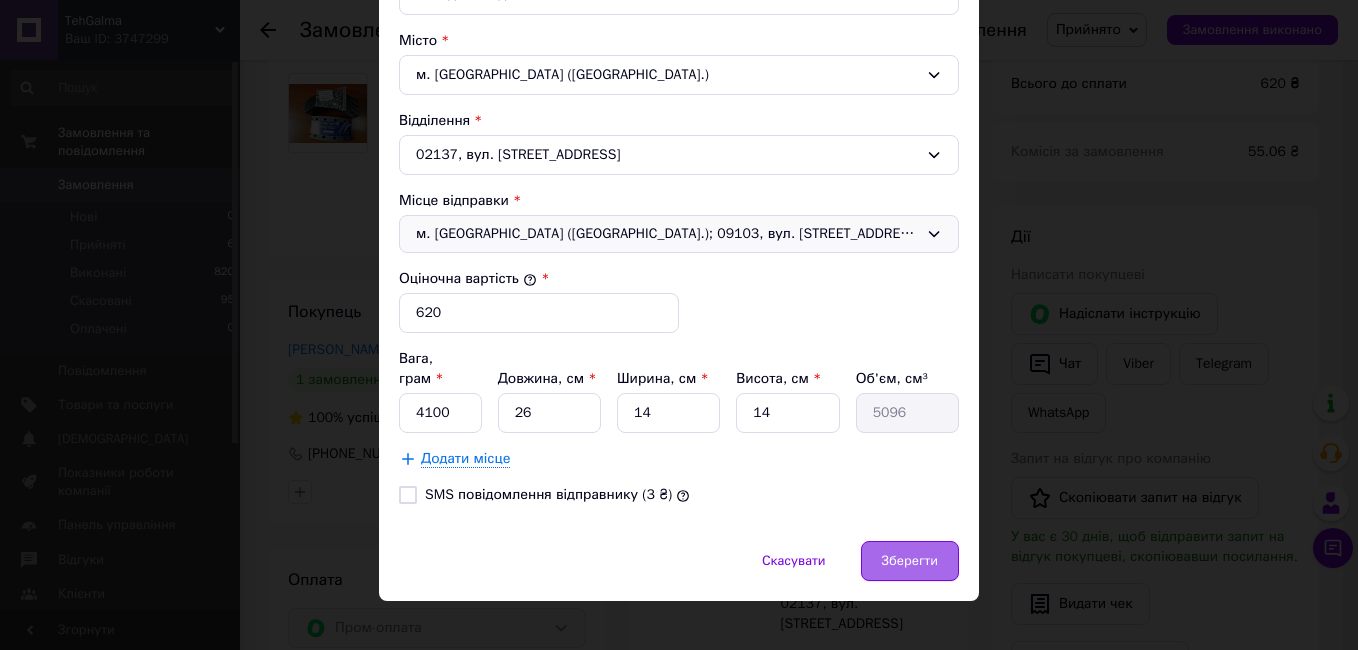 click on "Зберегти" at bounding box center [910, 561] 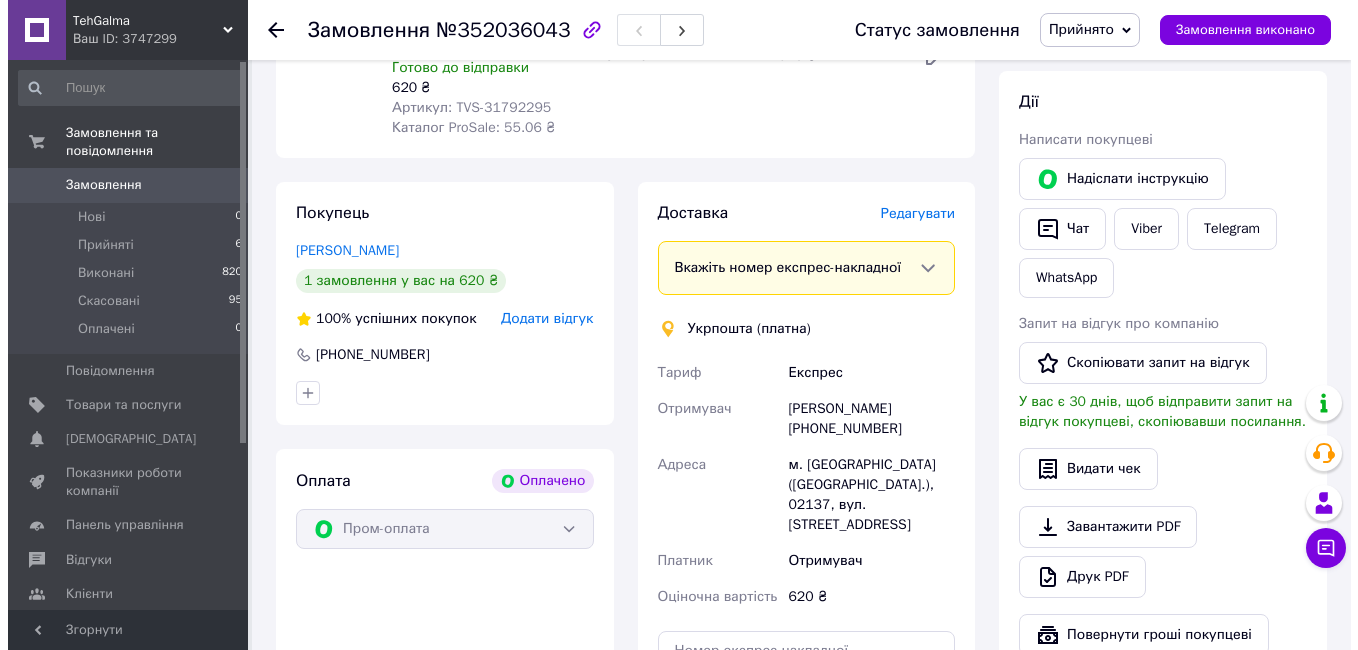 scroll, scrollTop: 800, scrollLeft: 0, axis: vertical 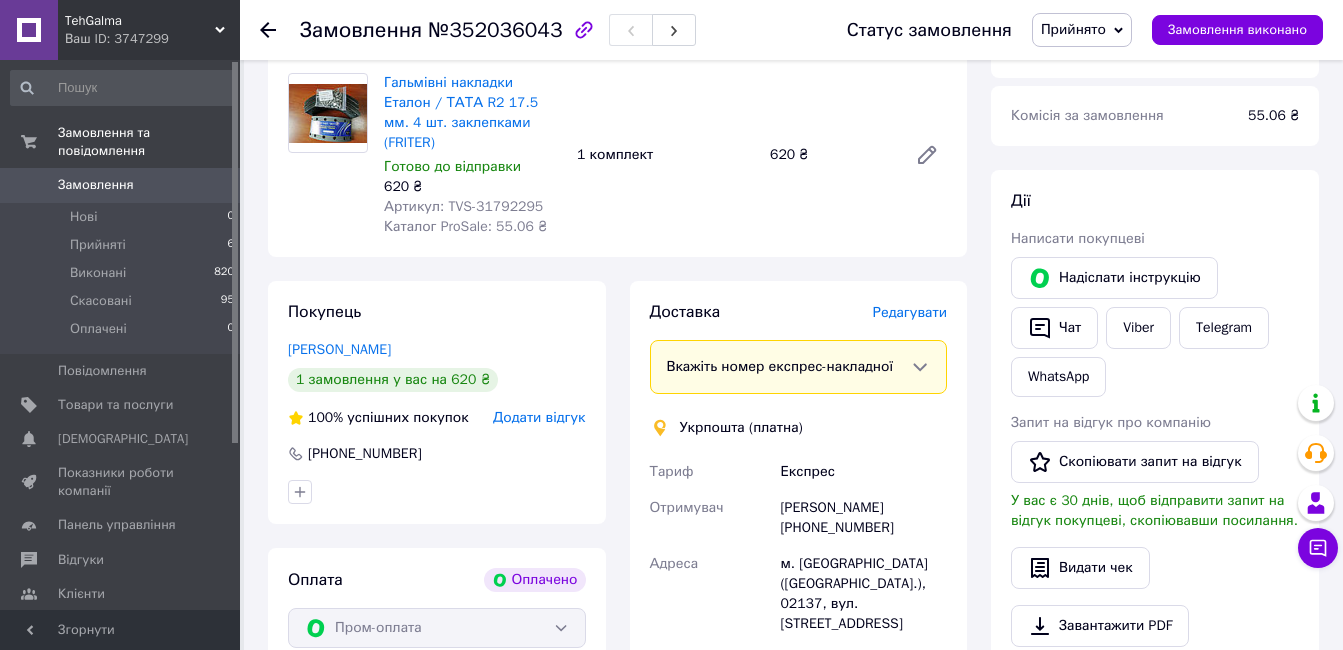 click on "Редагувати" at bounding box center [910, 312] 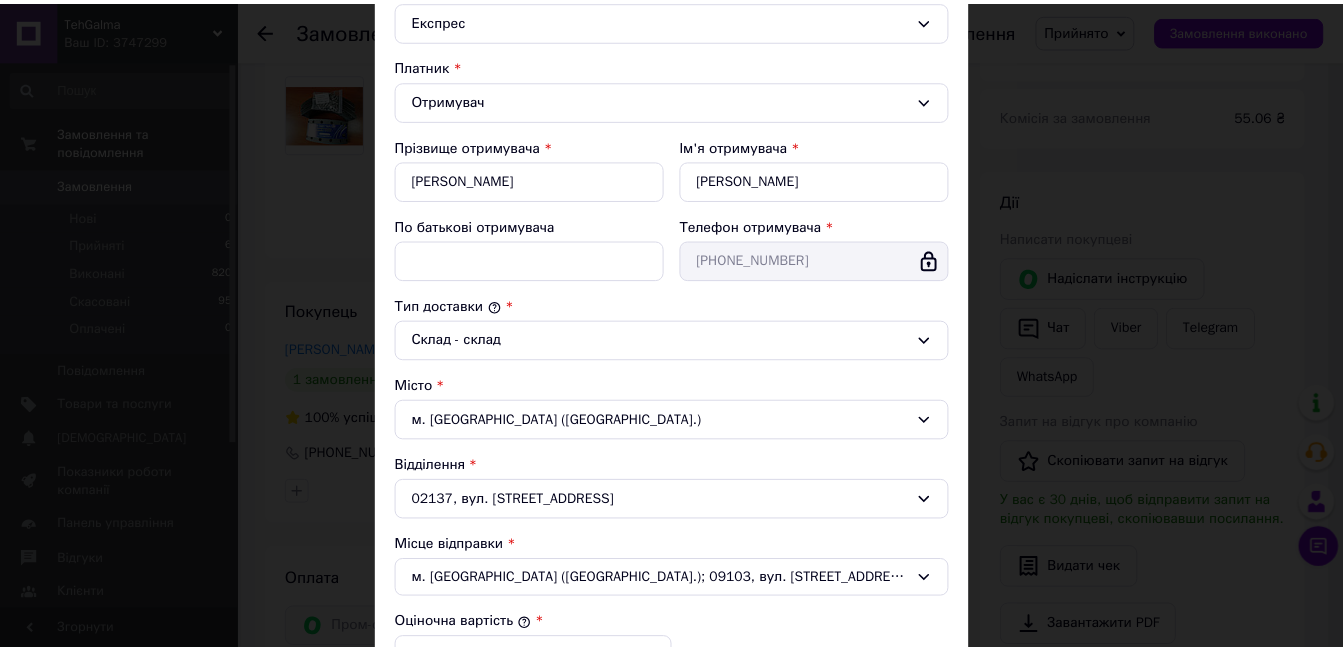 scroll, scrollTop: 0, scrollLeft: 0, axis: both 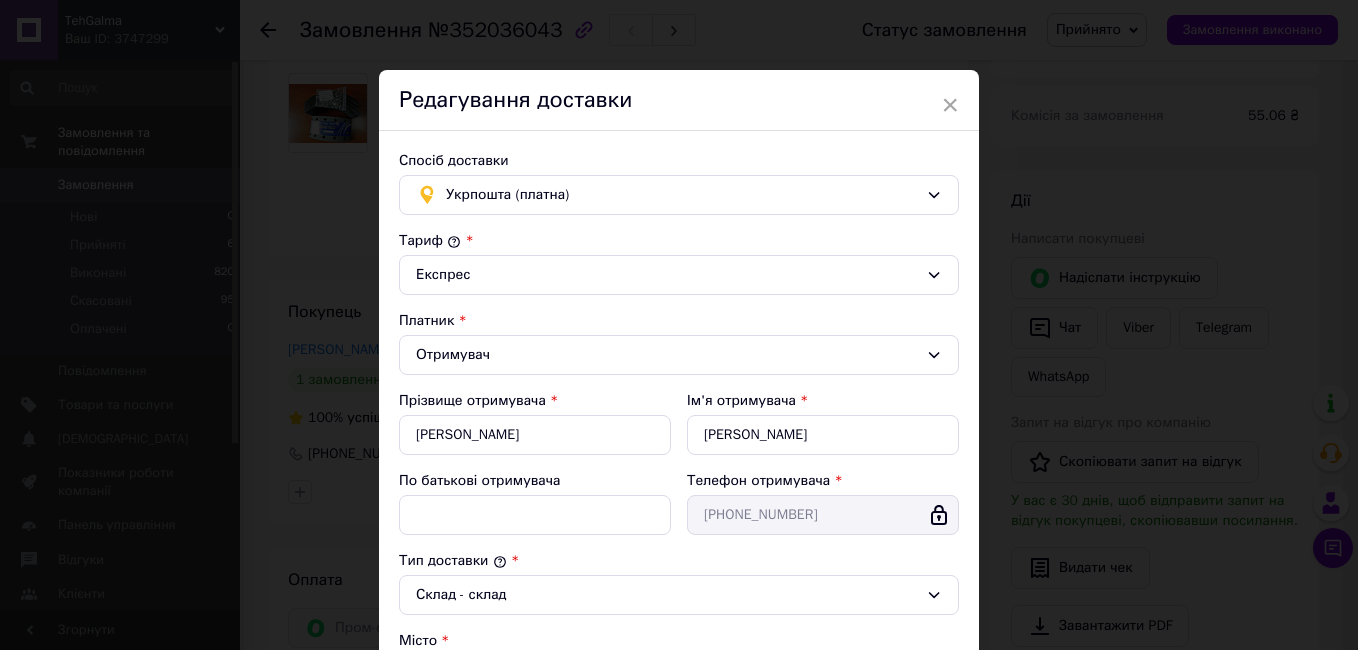 click on "Редагування доставки" at bounding box center [679, 100] 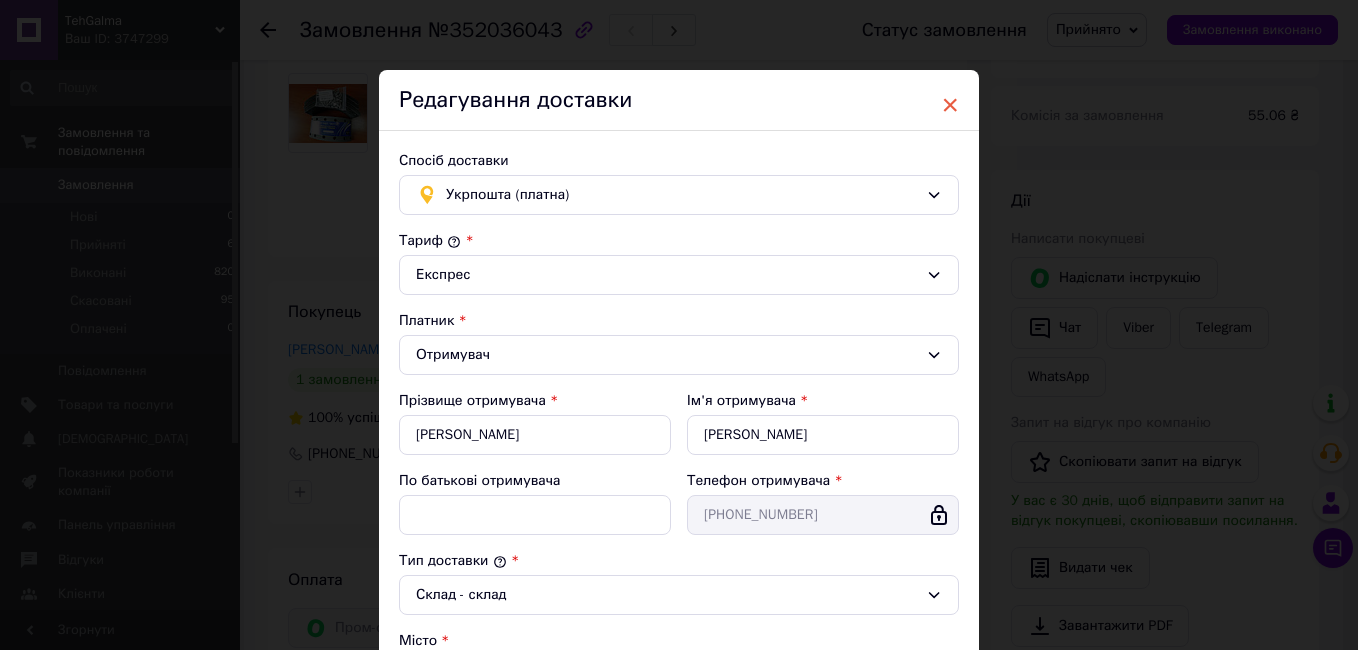 click on "×" at bounding box center [950, 105] 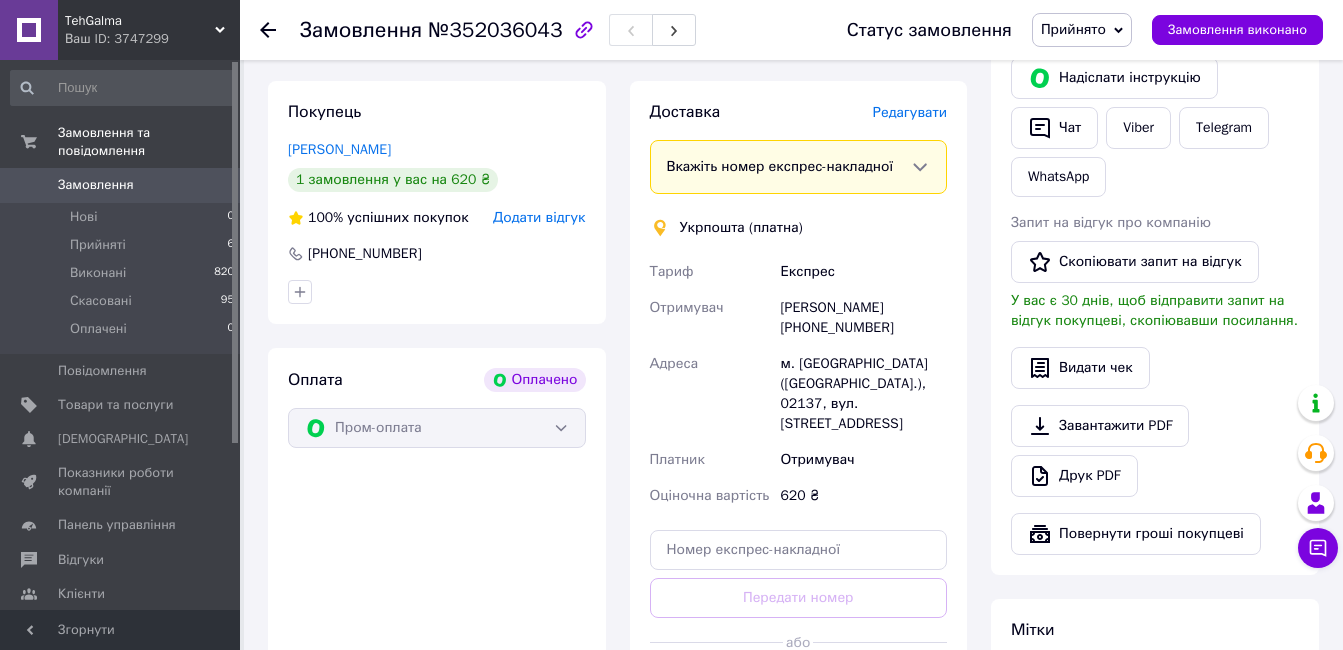 scroll, scrollTop: 1100, scrollLeft: 0, axis: vertical 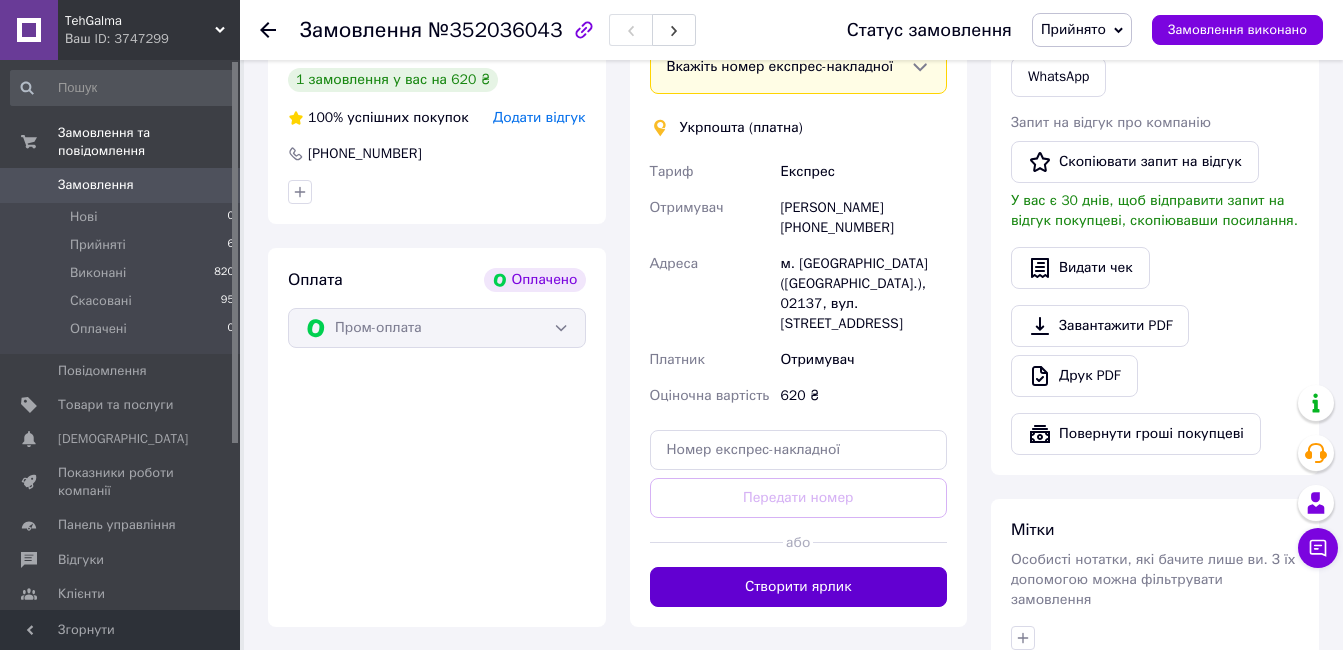 click on "Створити ярлик" at bounding box center [799, 587] 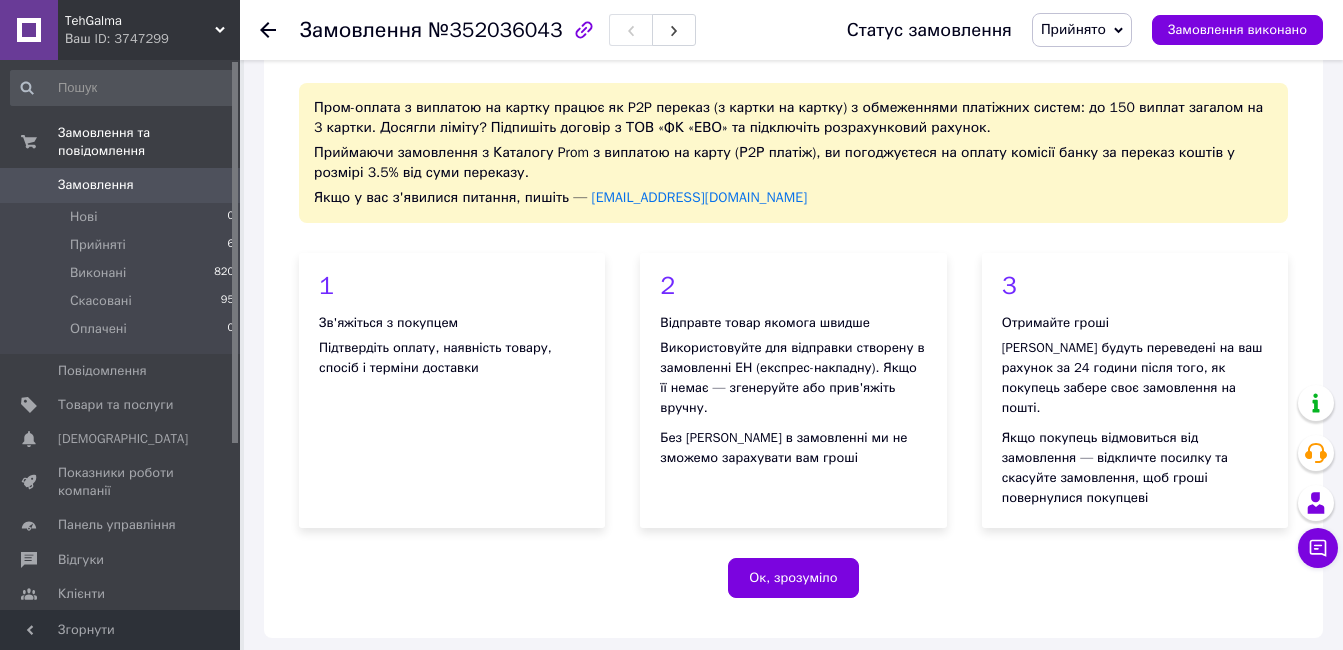 scroll, scrollTop: 0, scrollLeft: 0, axis: both 